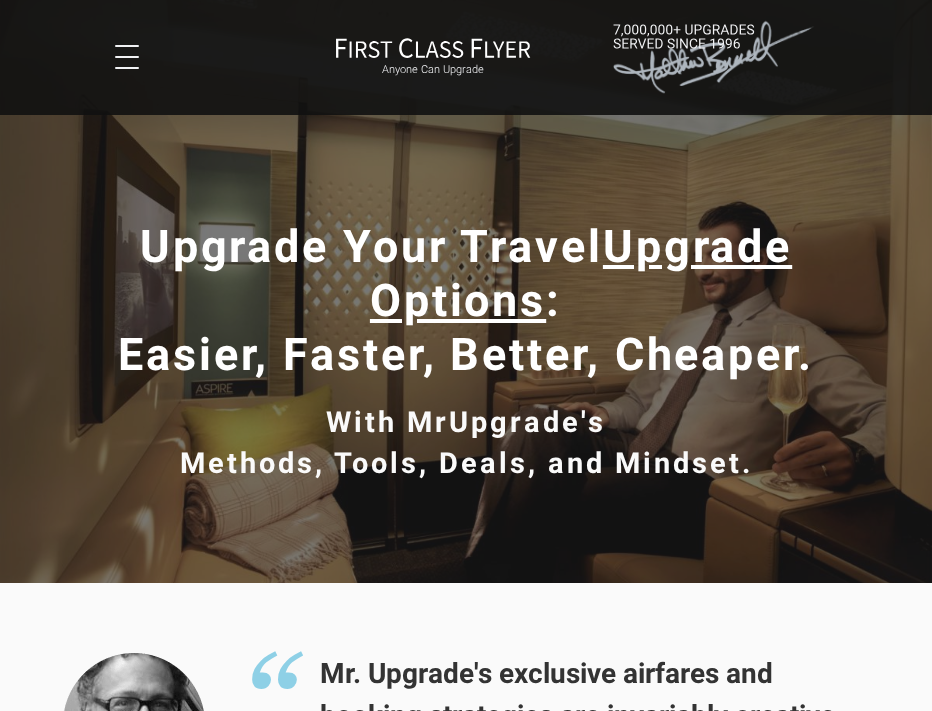 scroll, scrollTop: 0, scrollLeft: 0, axis: both 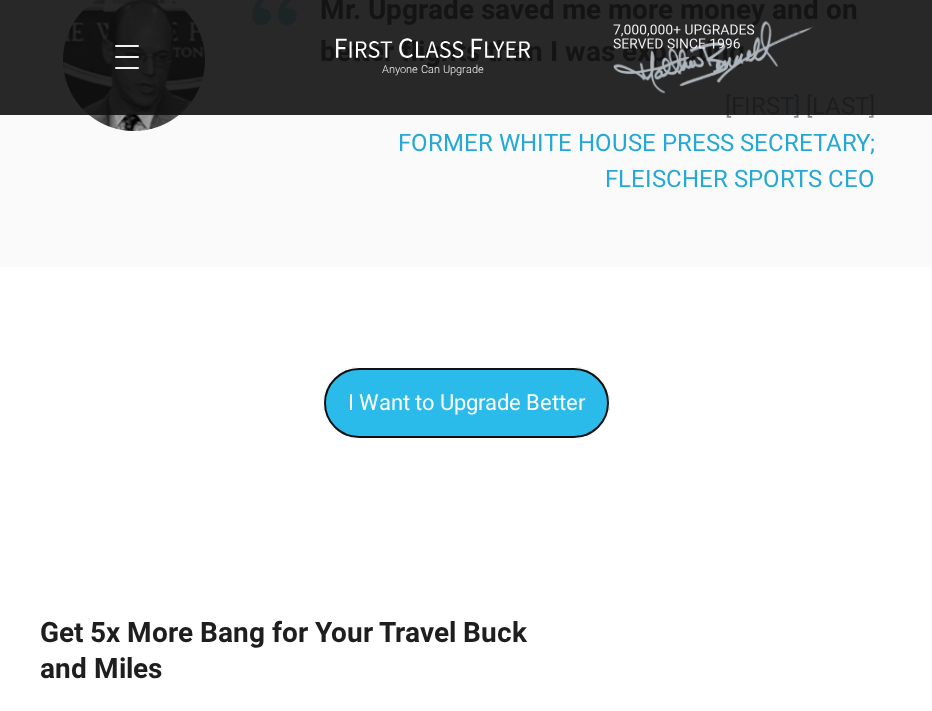 click on "I Want to Upgrade Better" at bounding box center (466, 402) 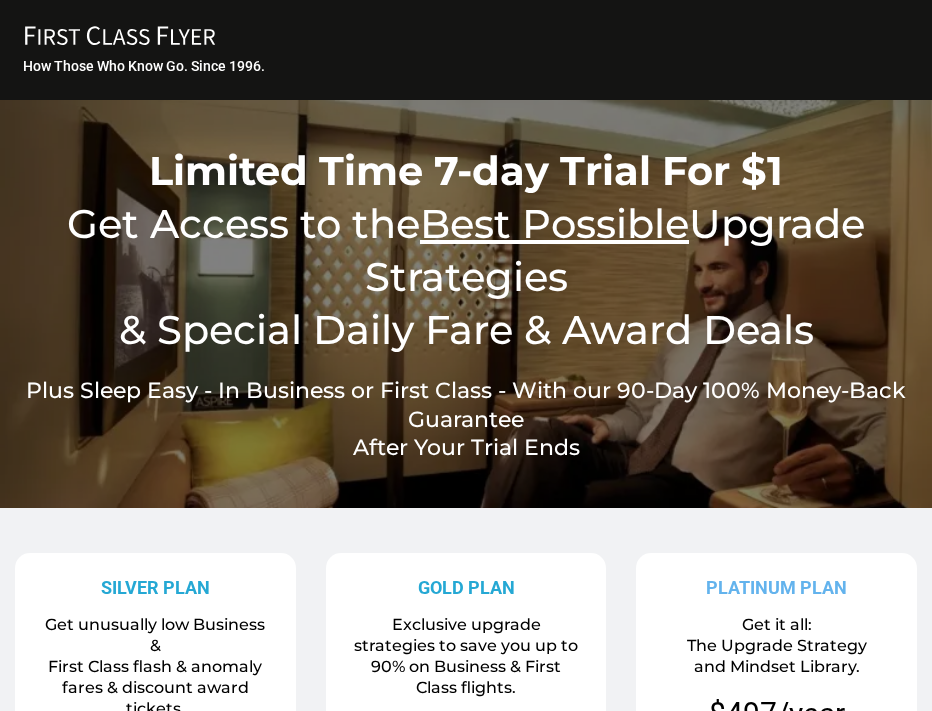scroll, scrollTop: 0, scrollLeft: 0, axis: both 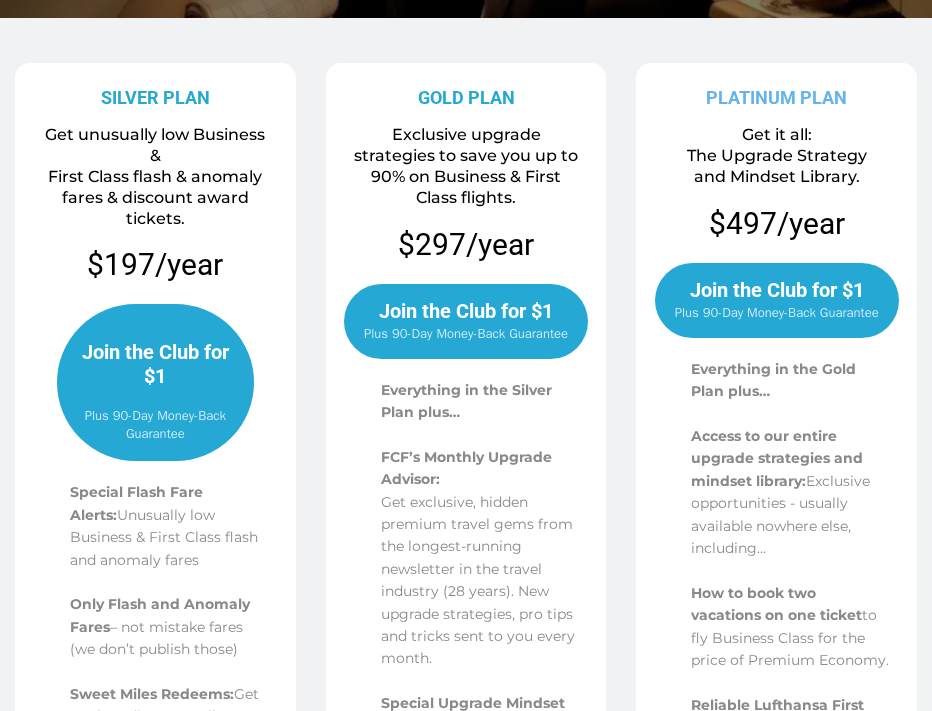 click on "Join the Club for $1" at bounding box center [155, 364] 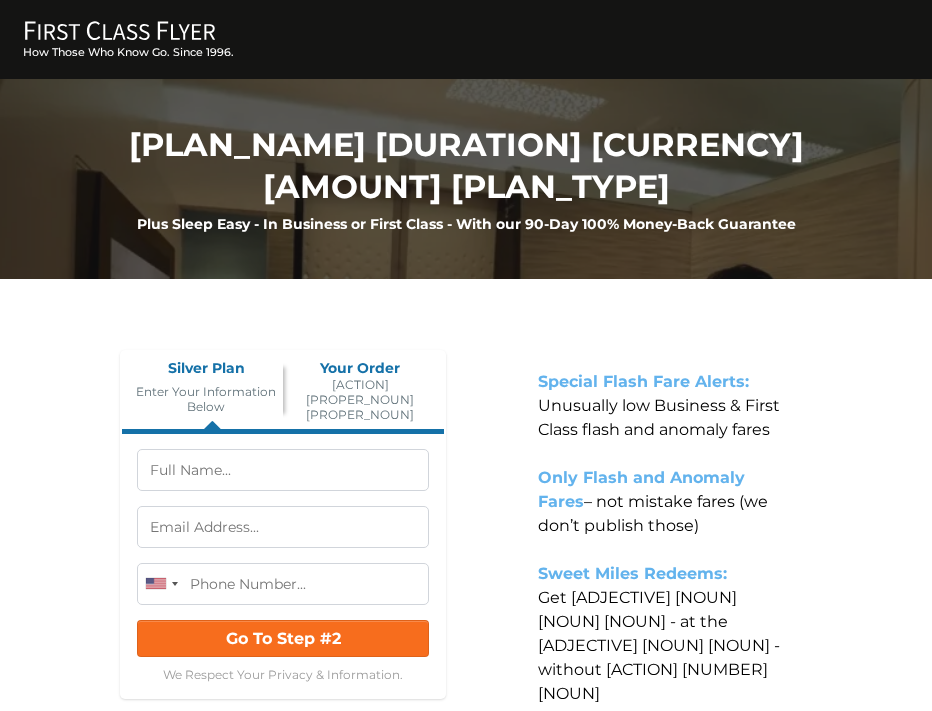scroll, scrollTop: 0, scrollLeft: 0, axis: both 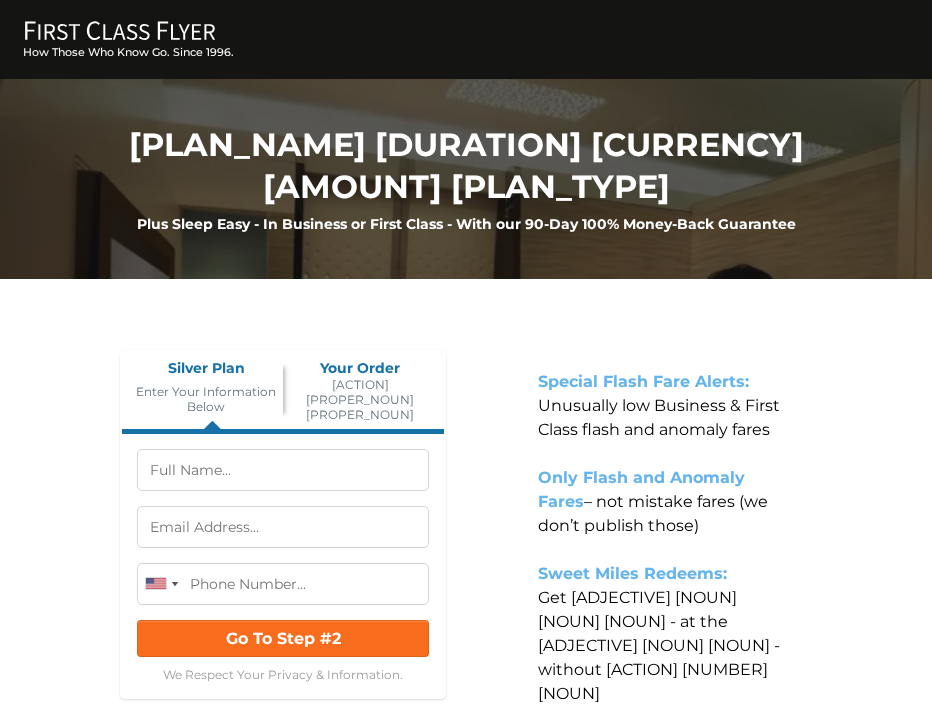 click at bounding box center (283, 470) 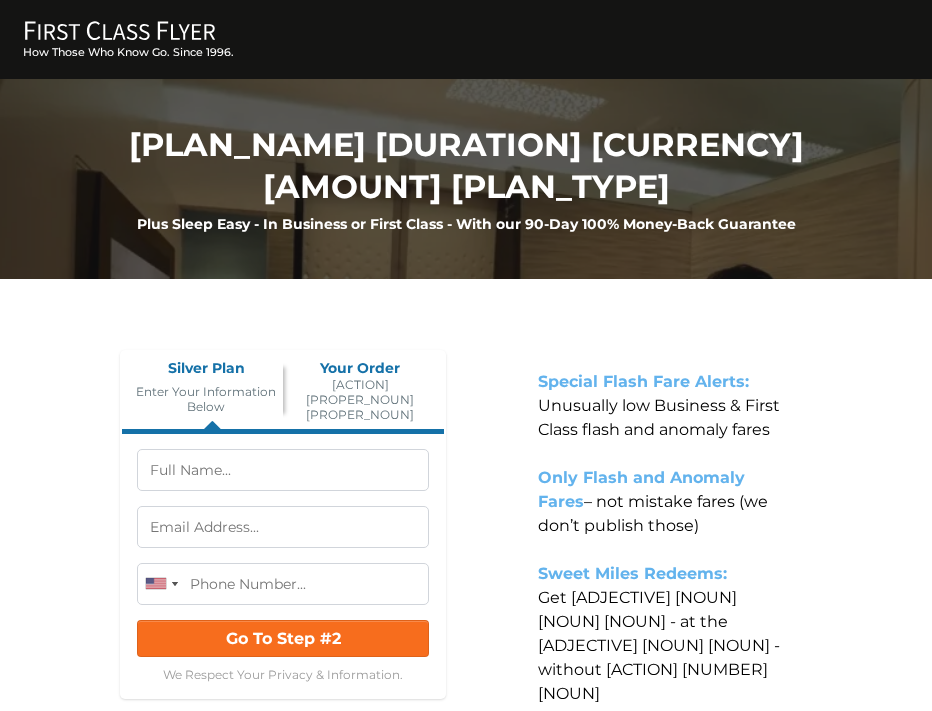 type on "[FIRST] [LAST]" 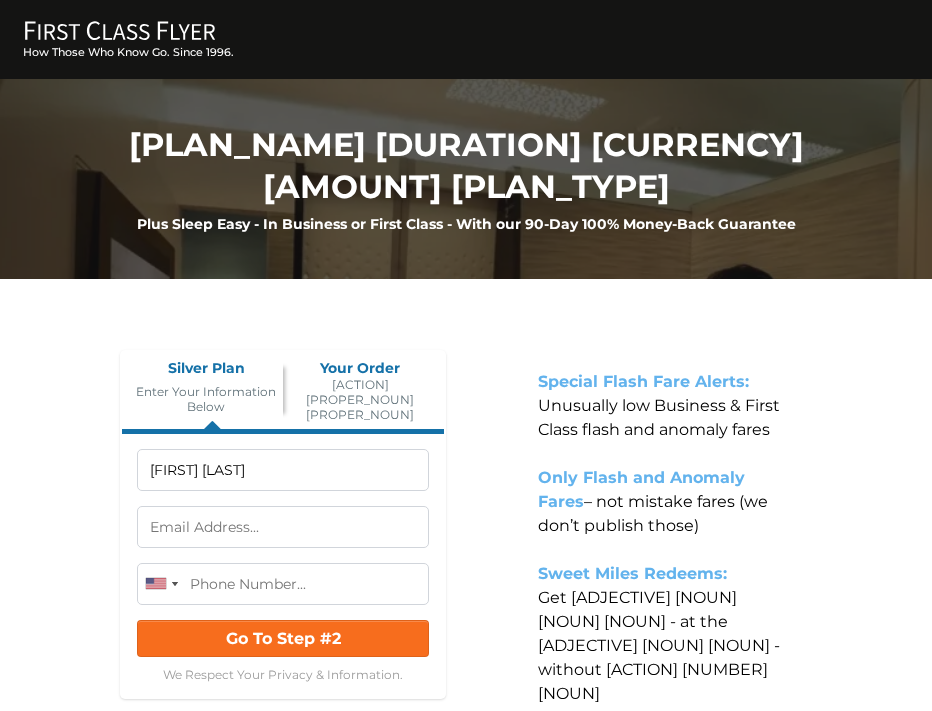 type on "([AREA_CODE]) [PHONE]" 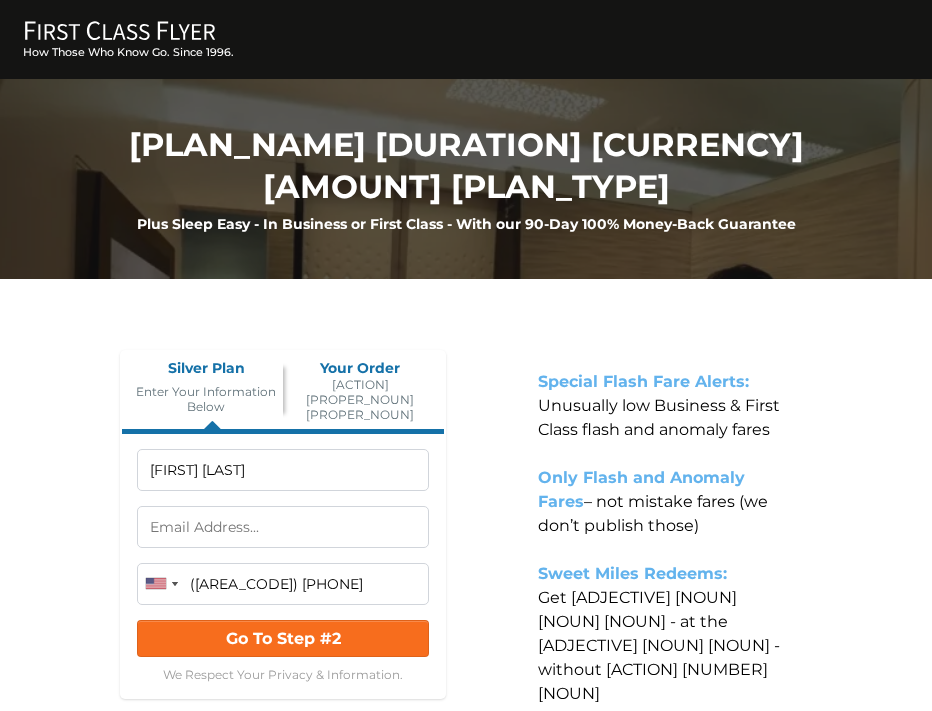 click at bounding box center (283, 527) 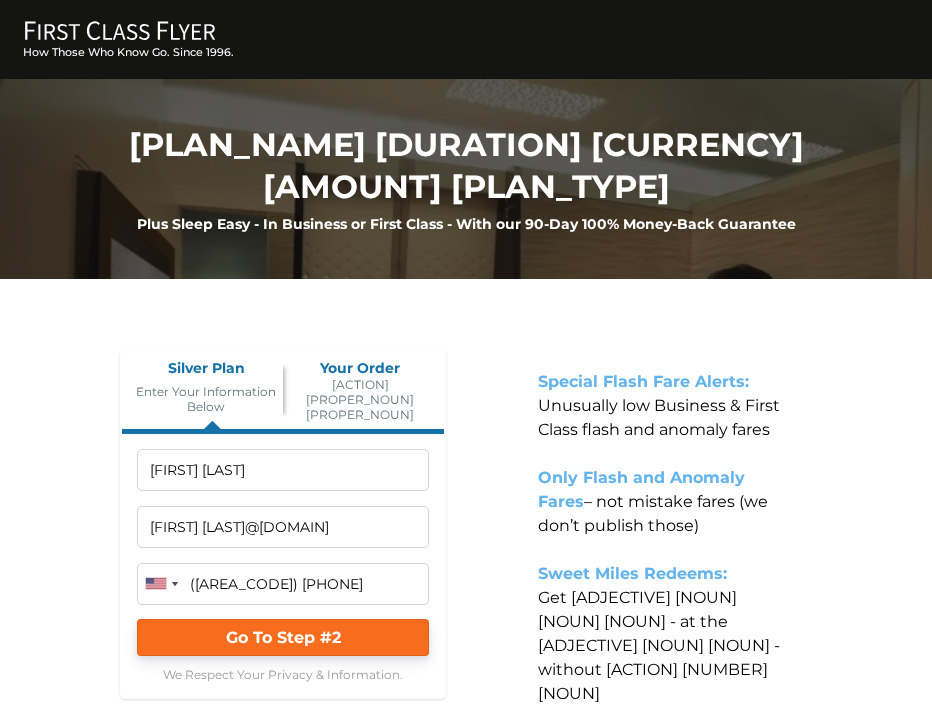 type on "[FIRST] [LAST]@[DOMAIN]" 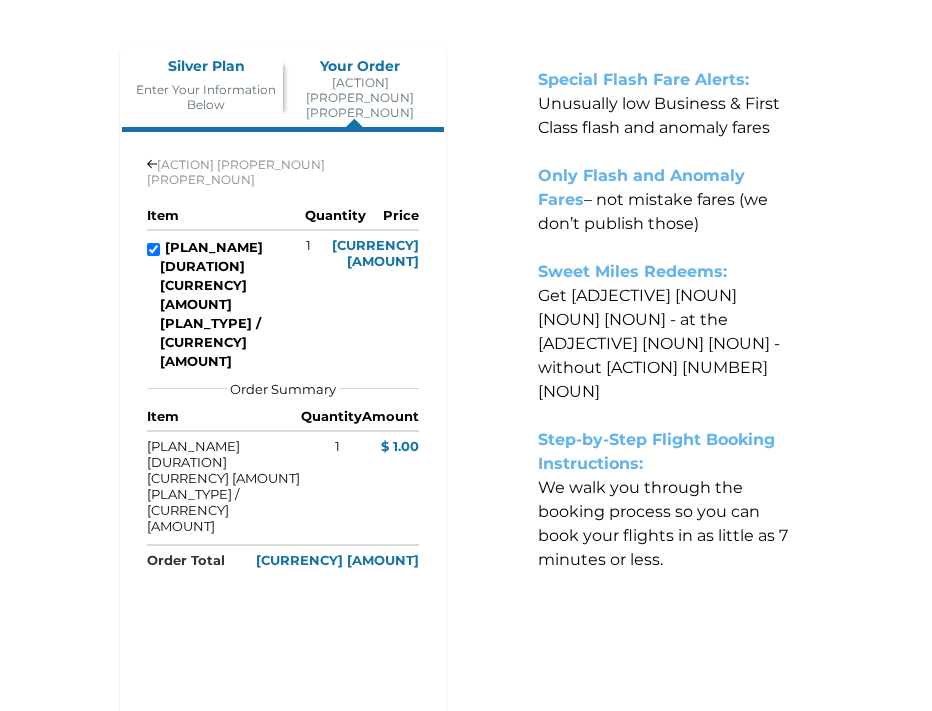 scroll, scrollTop: 614, scrollLeft: 0, axis: vertical 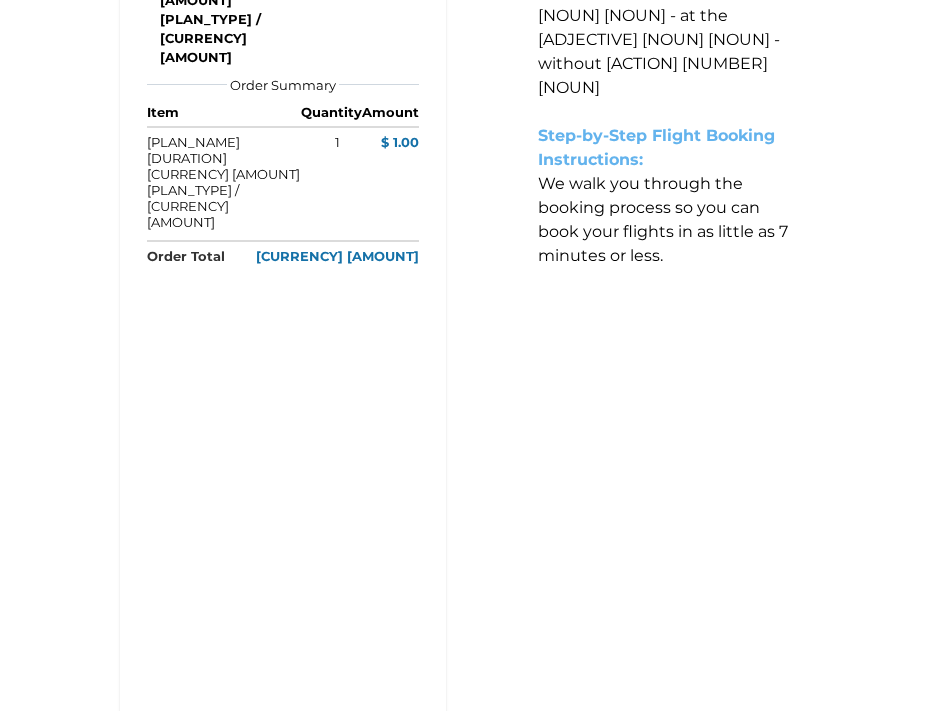 click on "Complete Order" at bounding box center [283, 764] 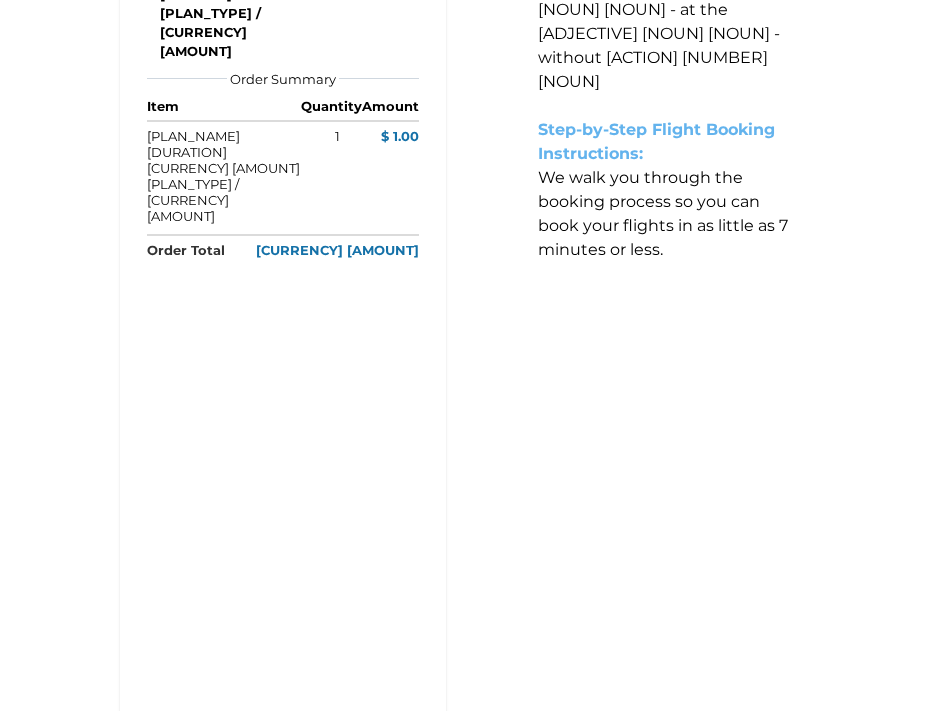 scroll, scrollTop: 614, scrollLeft: 0, axis: vertical 